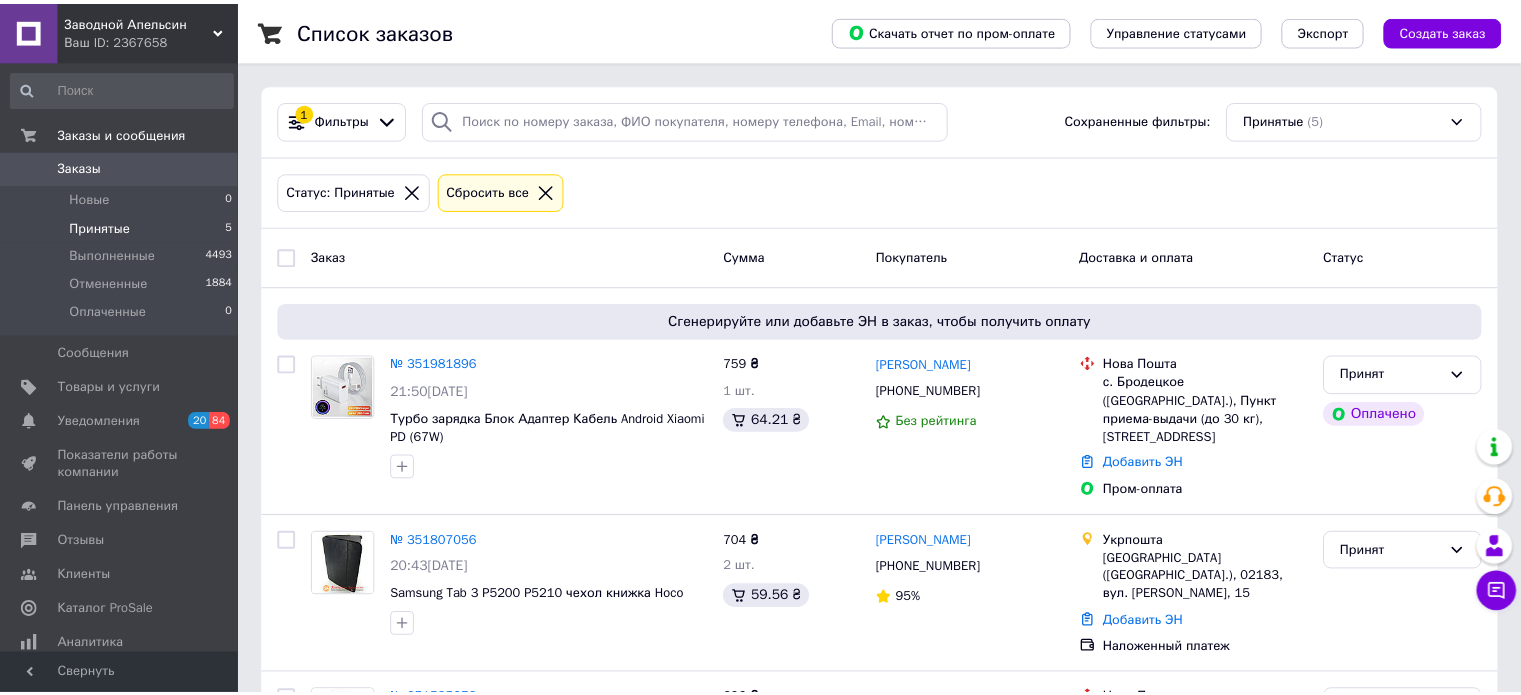 scroll, scrollTop: 0, scrollLeft: 0, axis: both 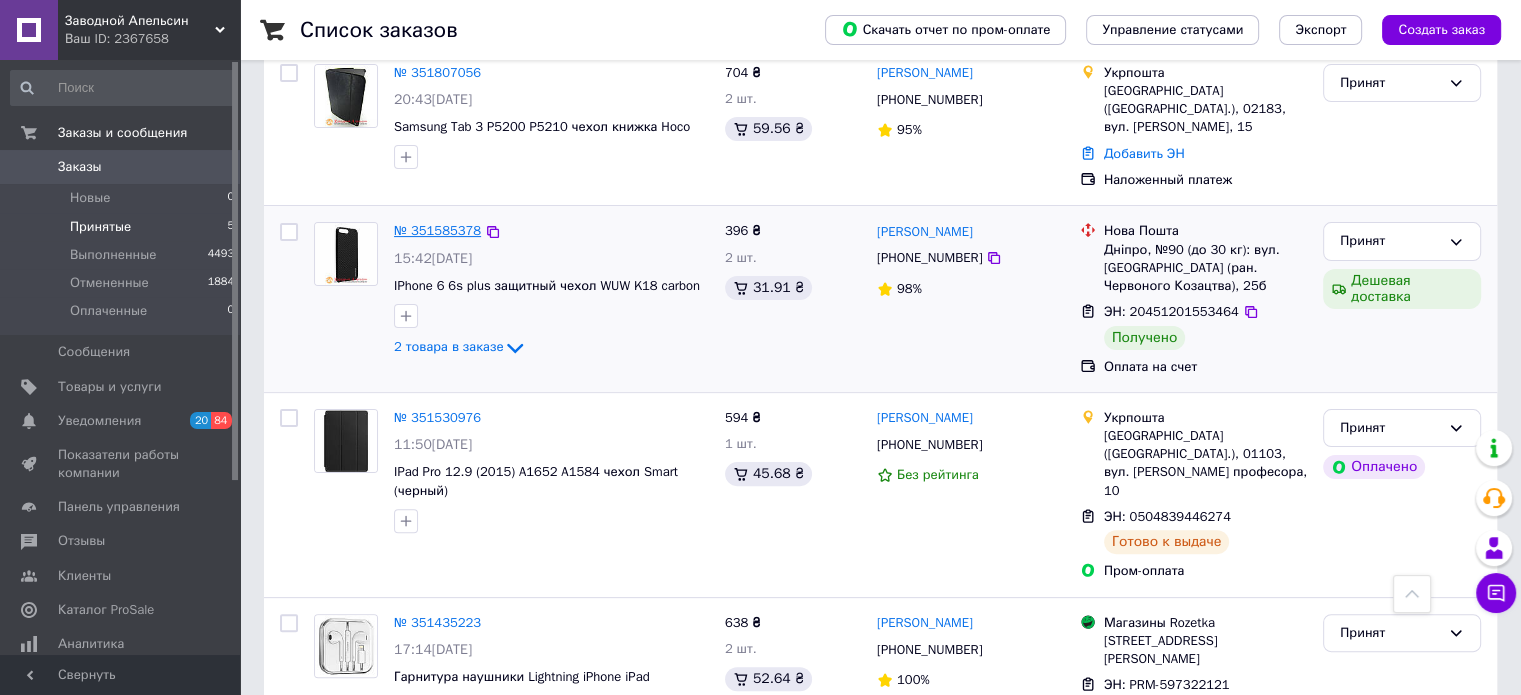 click on "№ 351585378" at bounding box center [437, 230] 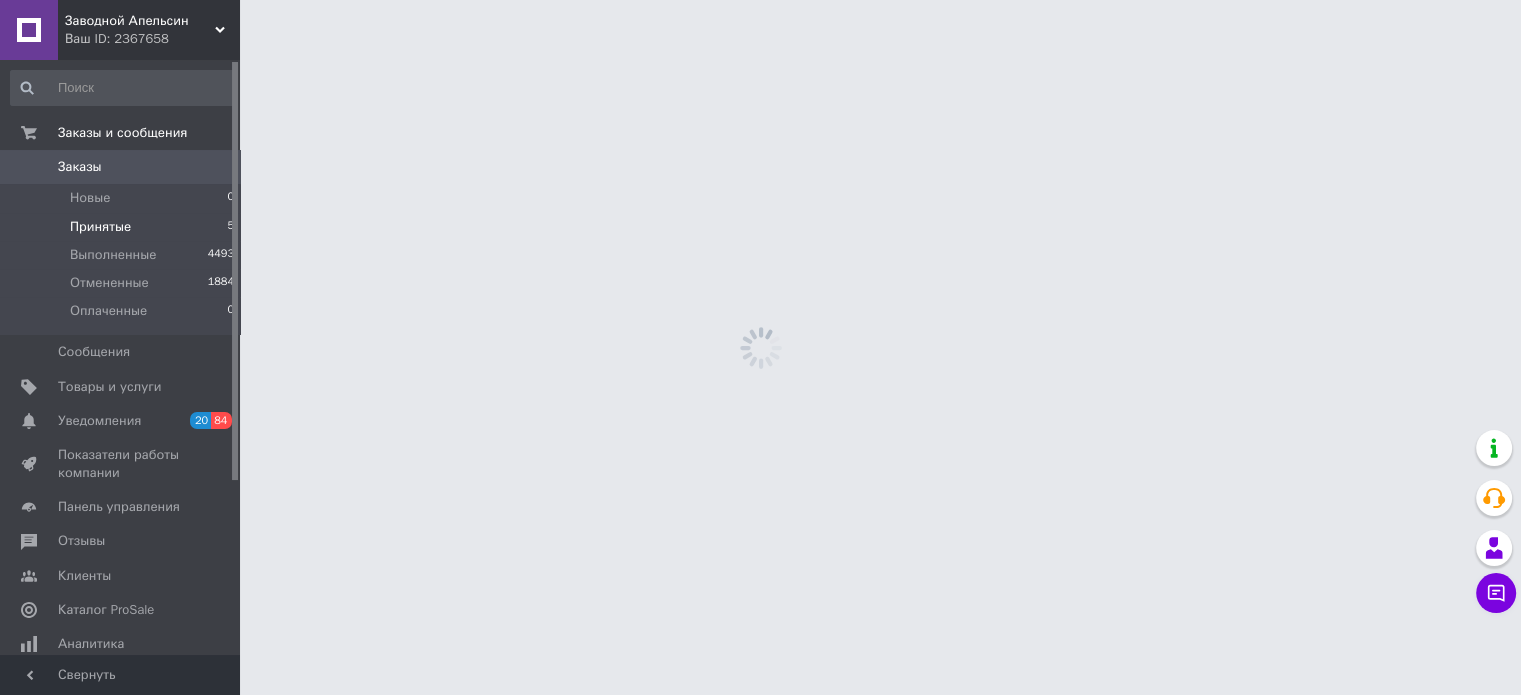 scroll, scrollTop: 0, scrollLeft: 0, axis: both 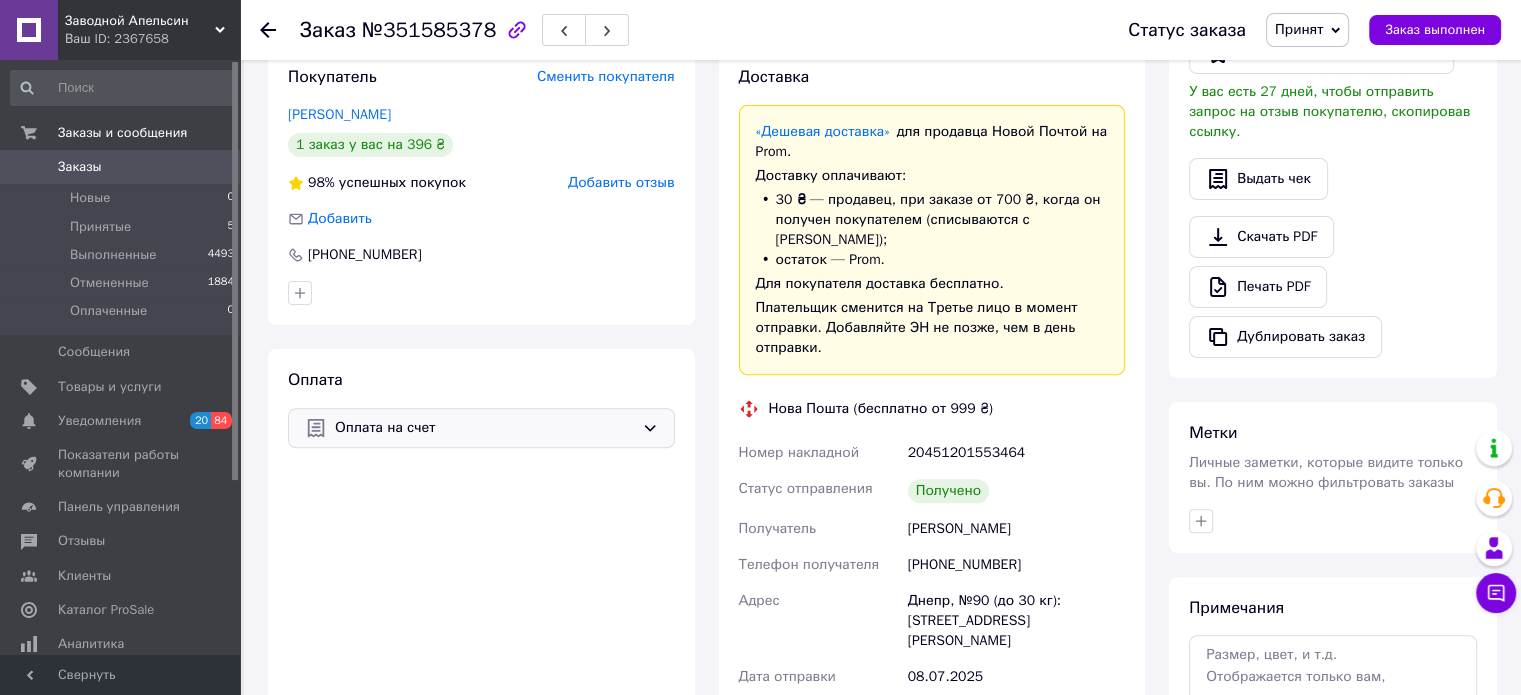 click on "Оплата на счет" at bounding box center (481, 428) 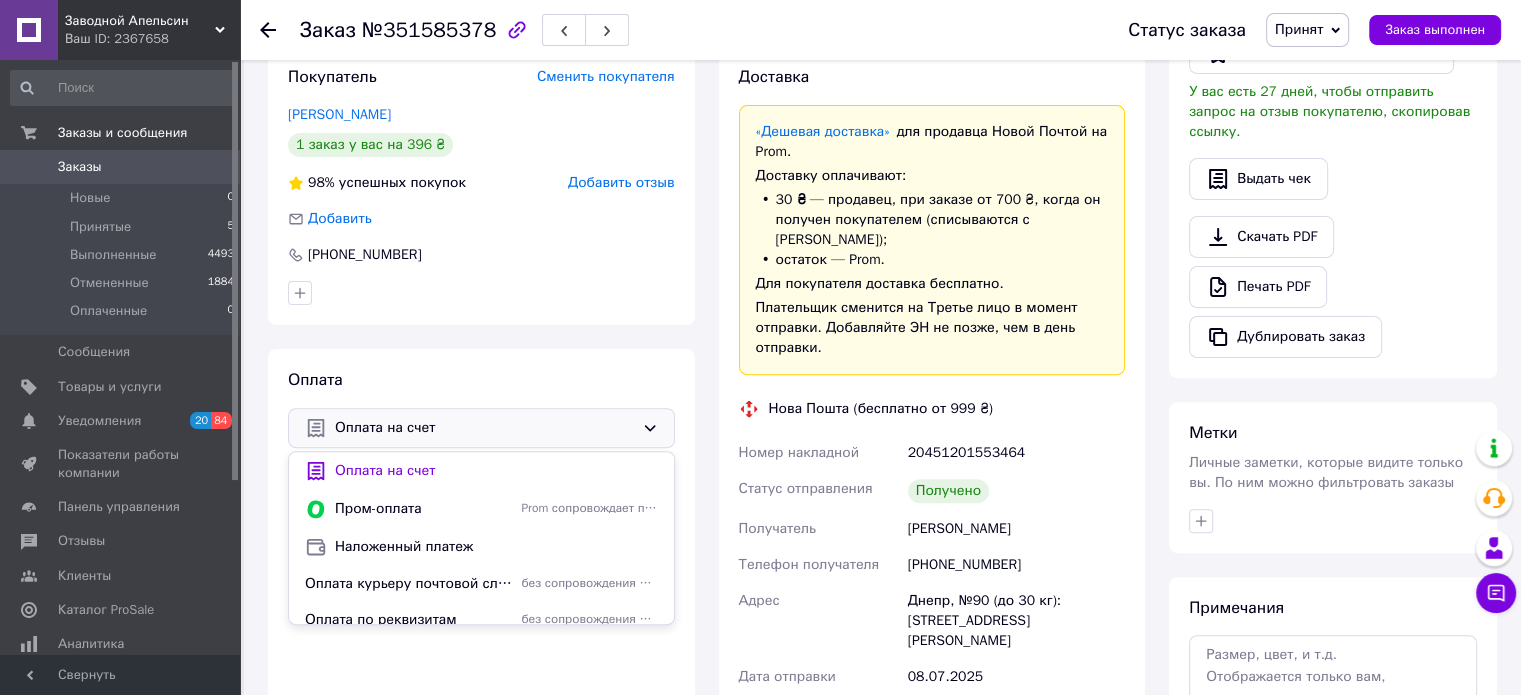 click on "Оплата на счет Оплата на счет Пром-оплата Prom сопровождает покупку Наложенный платеж Оплата курьеру почтовой службы без сопровождения Prom Оплата по реквизитам без сопровождения Prom" at bounding box center (481, 428) 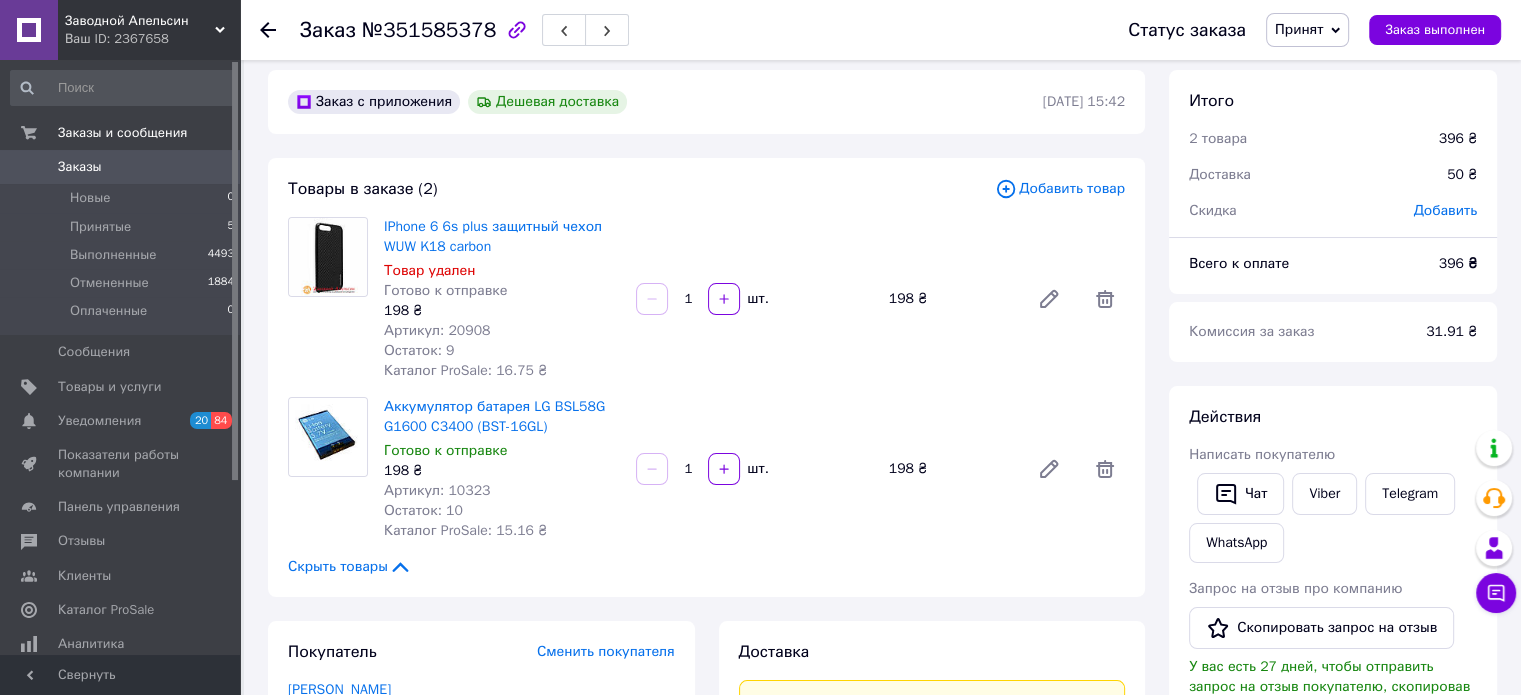 scroll, scrollTop: 0, scrollLeft: 0, axis: both 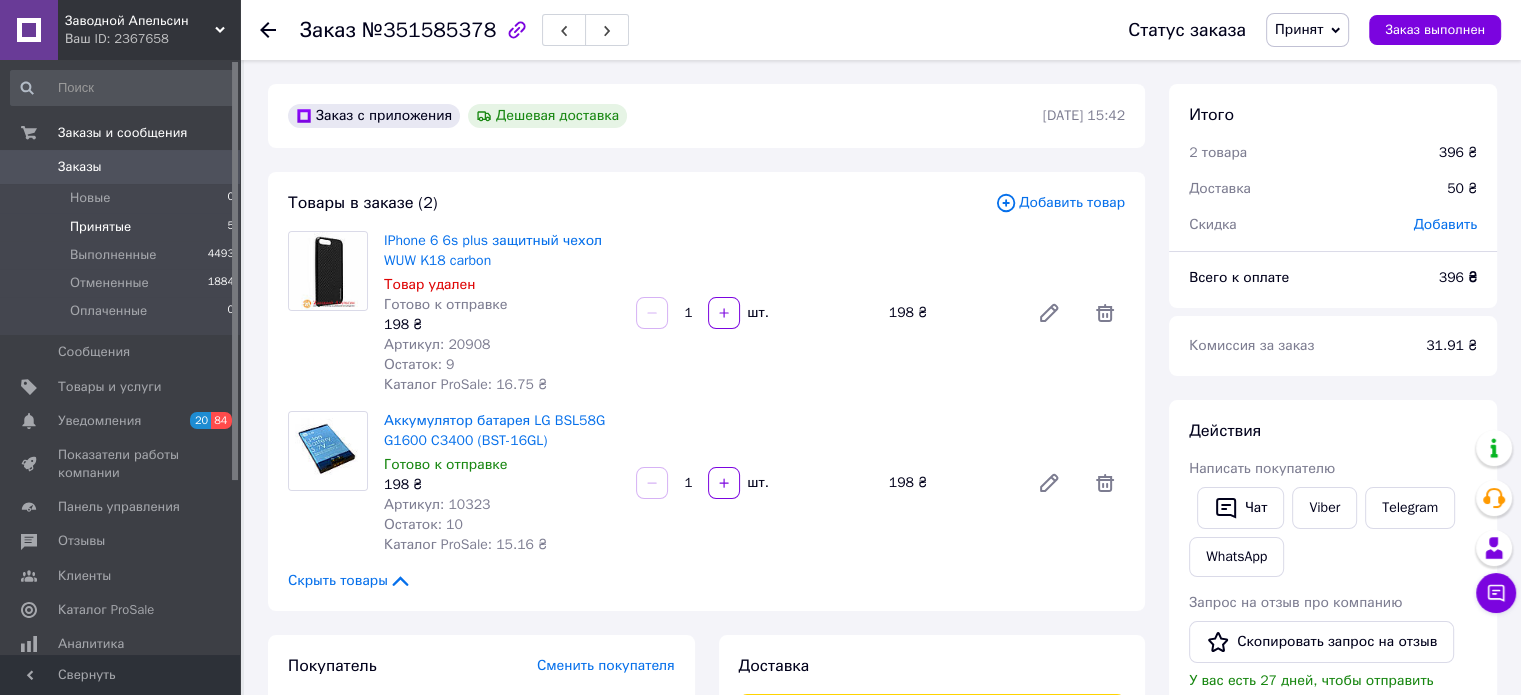 click on "Принятые" at bounding box center (100, 227) 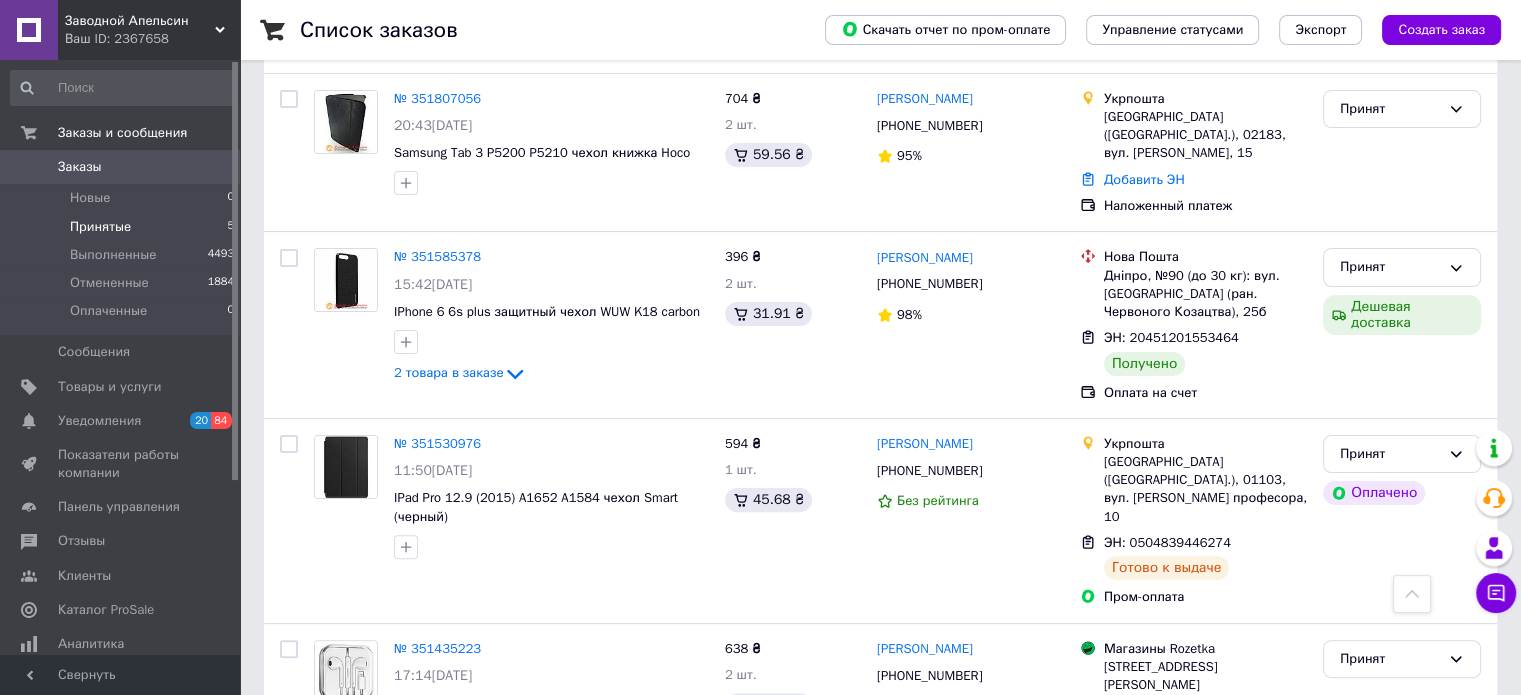 scroll, scrollTop: 468, scrollLeft: 0, axis: vertical 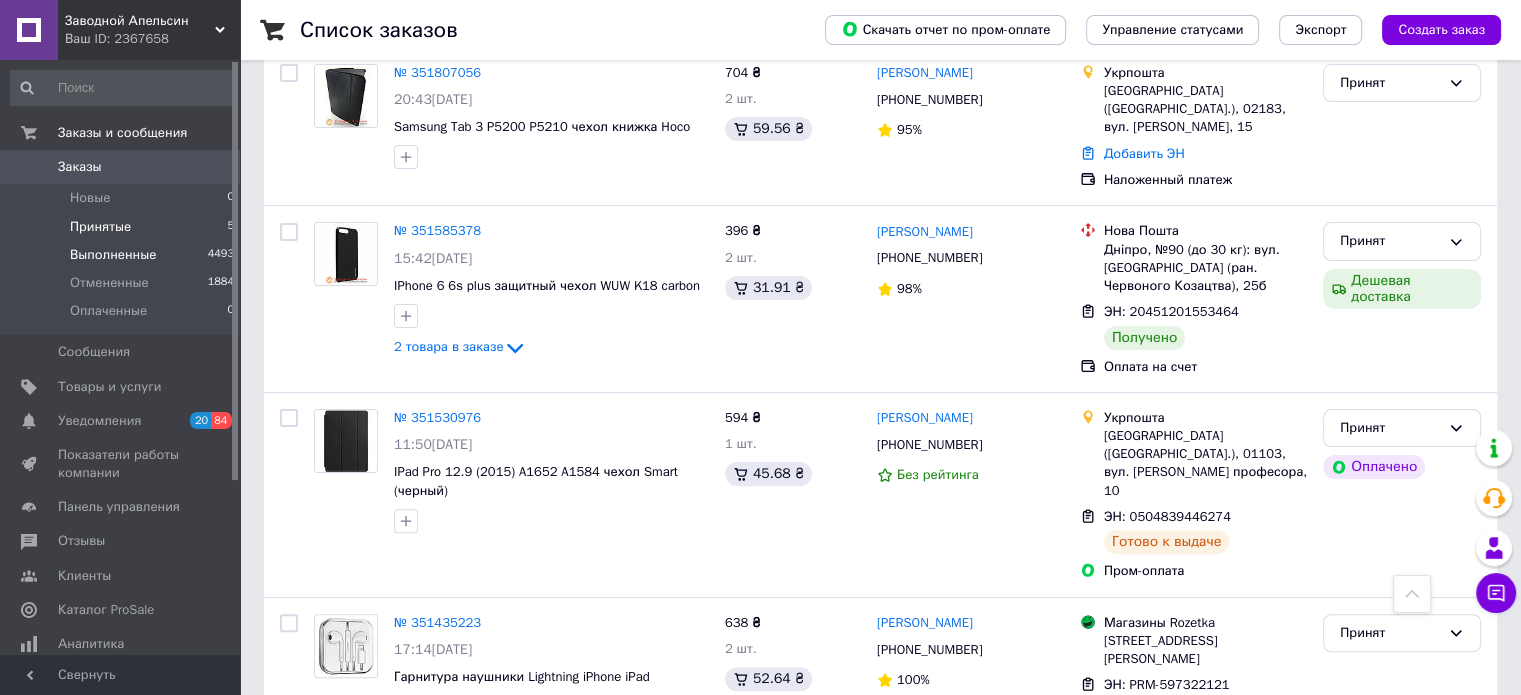 click on "Выполненные" at bounding box center (113, 255) 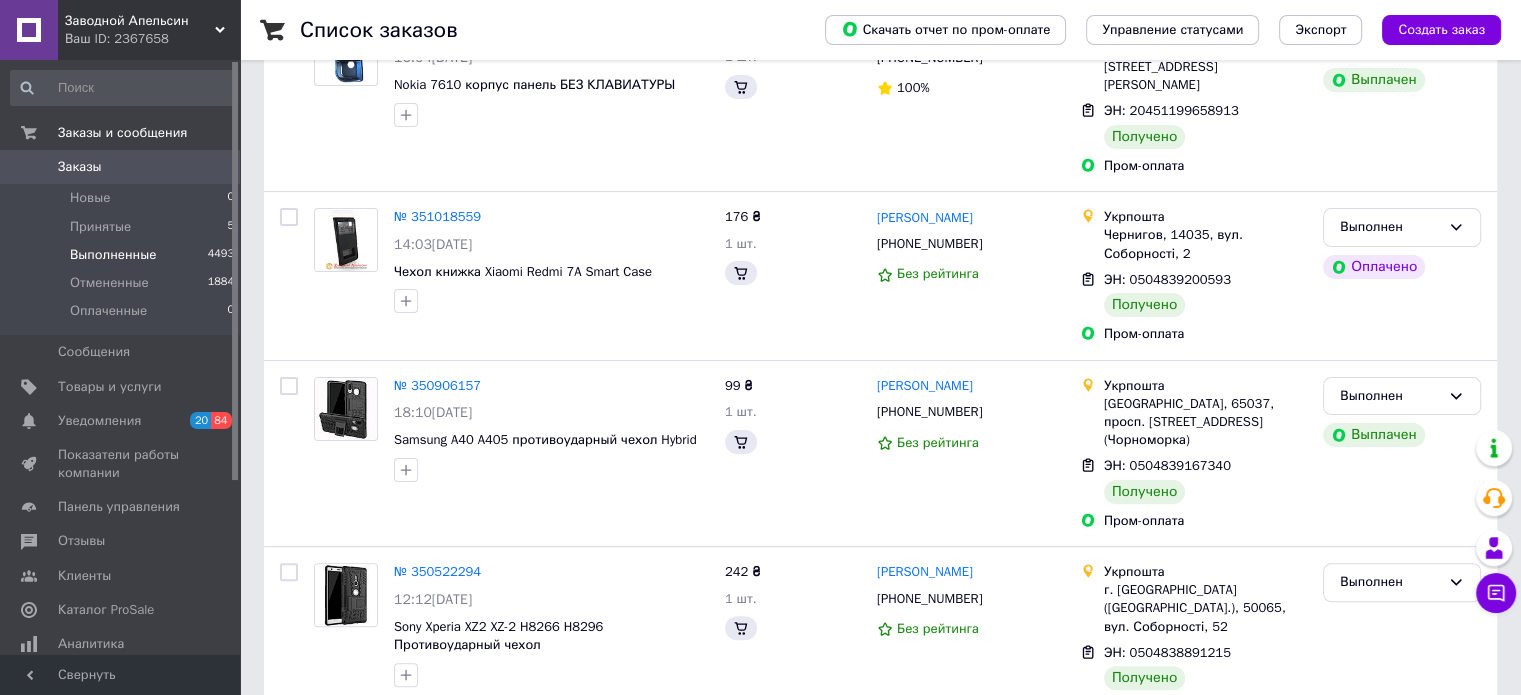 scroll, scrollTop: 0, scrollLeft: 0, axis: both 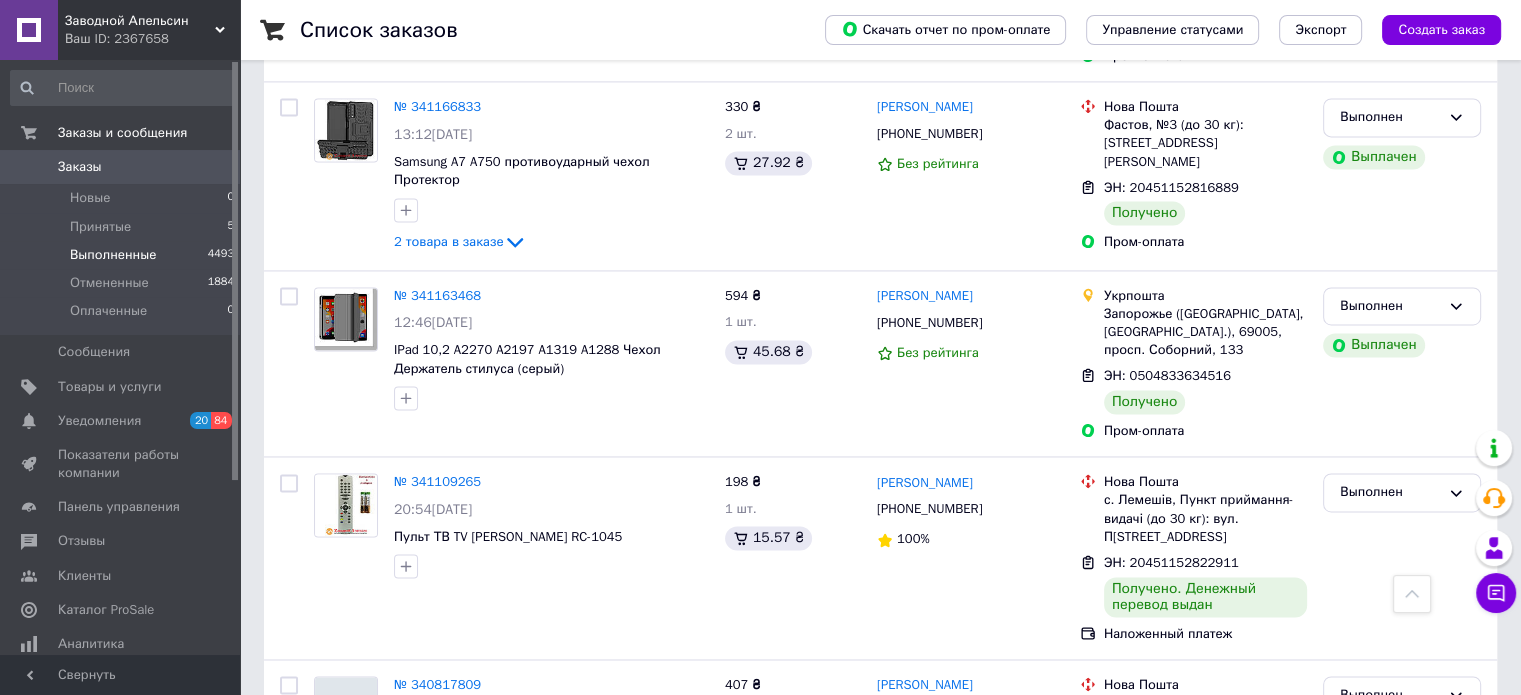 click on "2" at bounding box center [327, 1482] 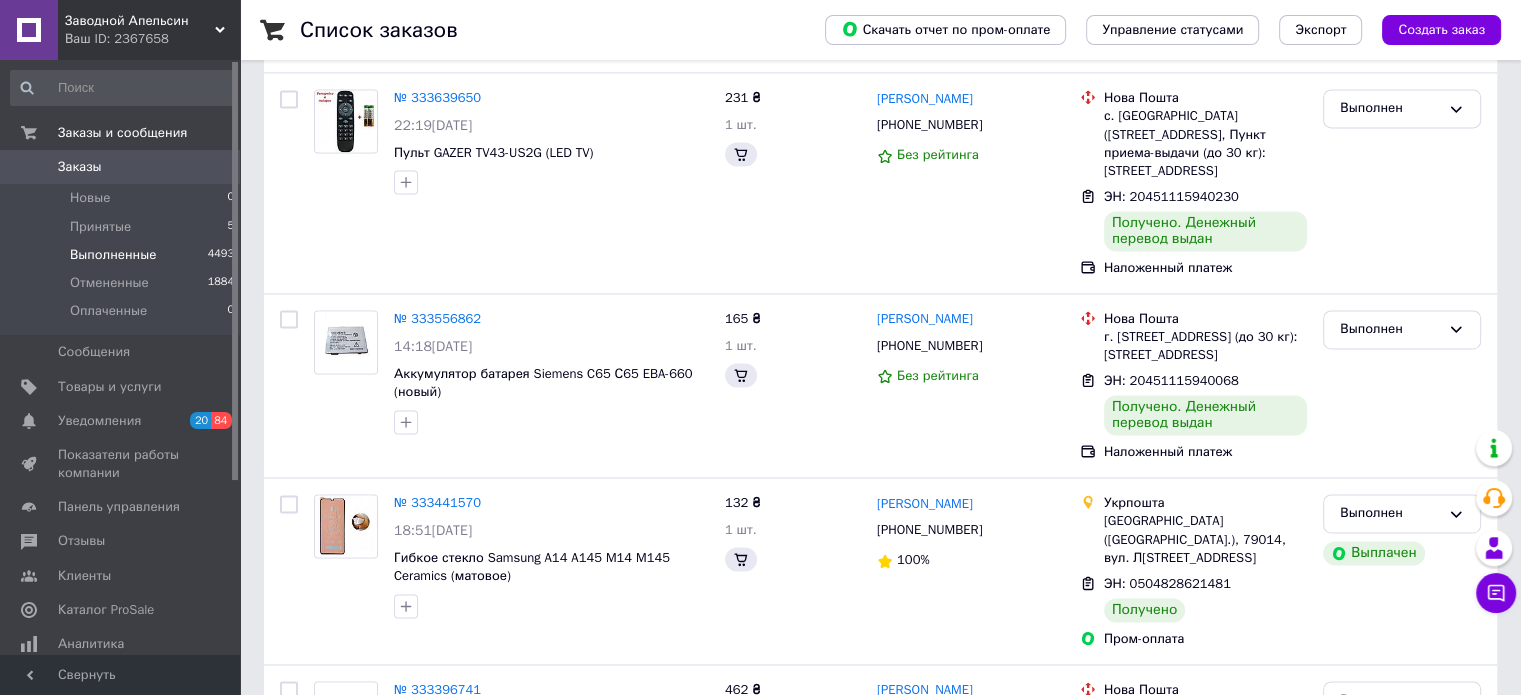 scroll, scrollTop: 0, scrollLeft: 0, axis: both 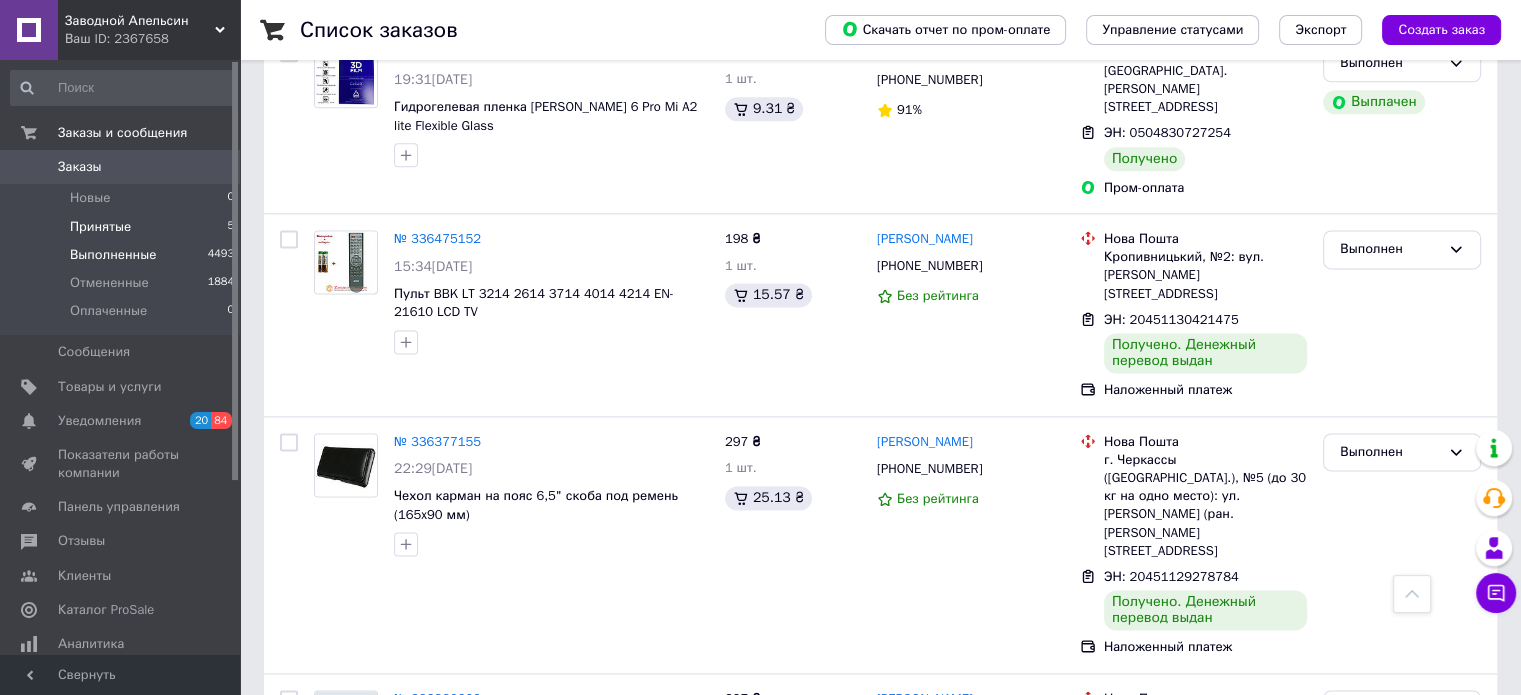 click on "Принятые" at bounding box center [100, 227] 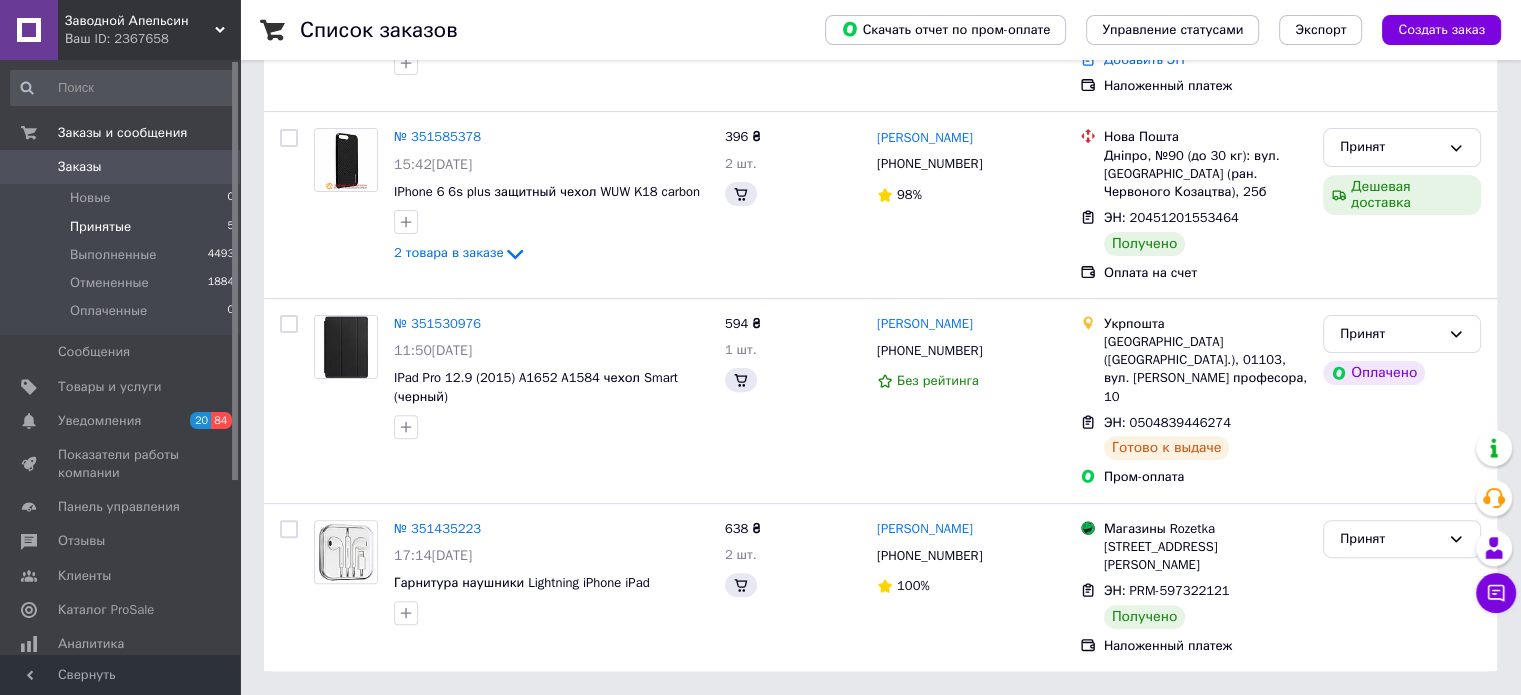 scroll, scrollTop: 0, scrollLeft: 0, axis: both 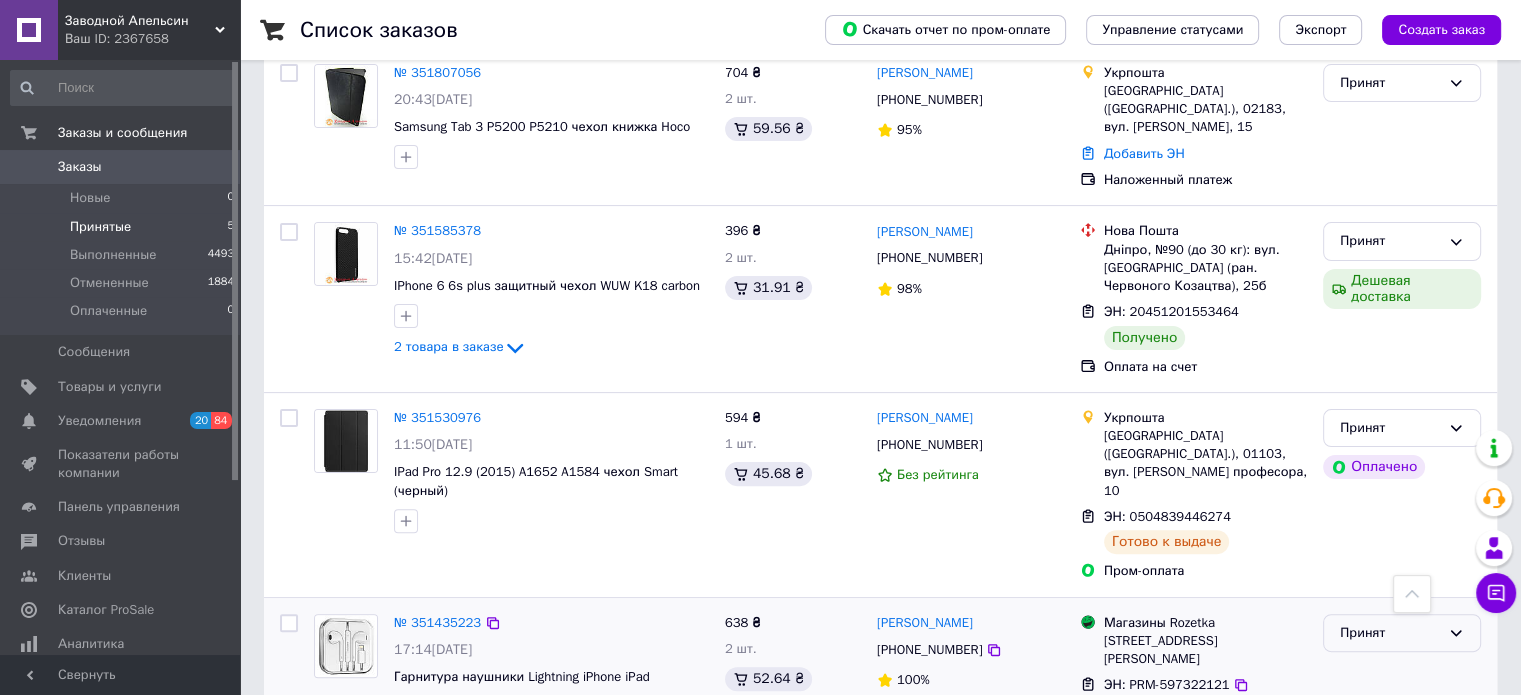 click on "Принят" at bounding box center [1390, 633] 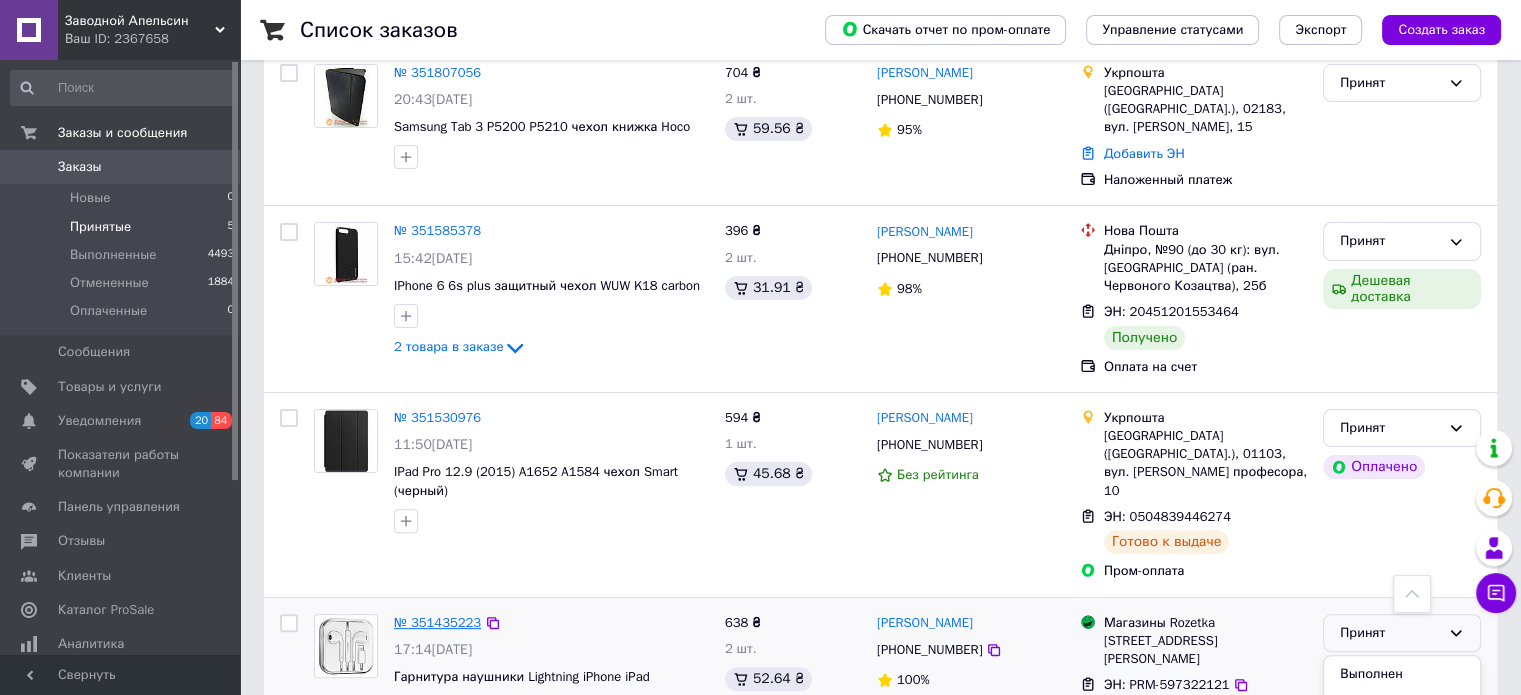 click on "№ 351435223" at bounding box center (437, 622) 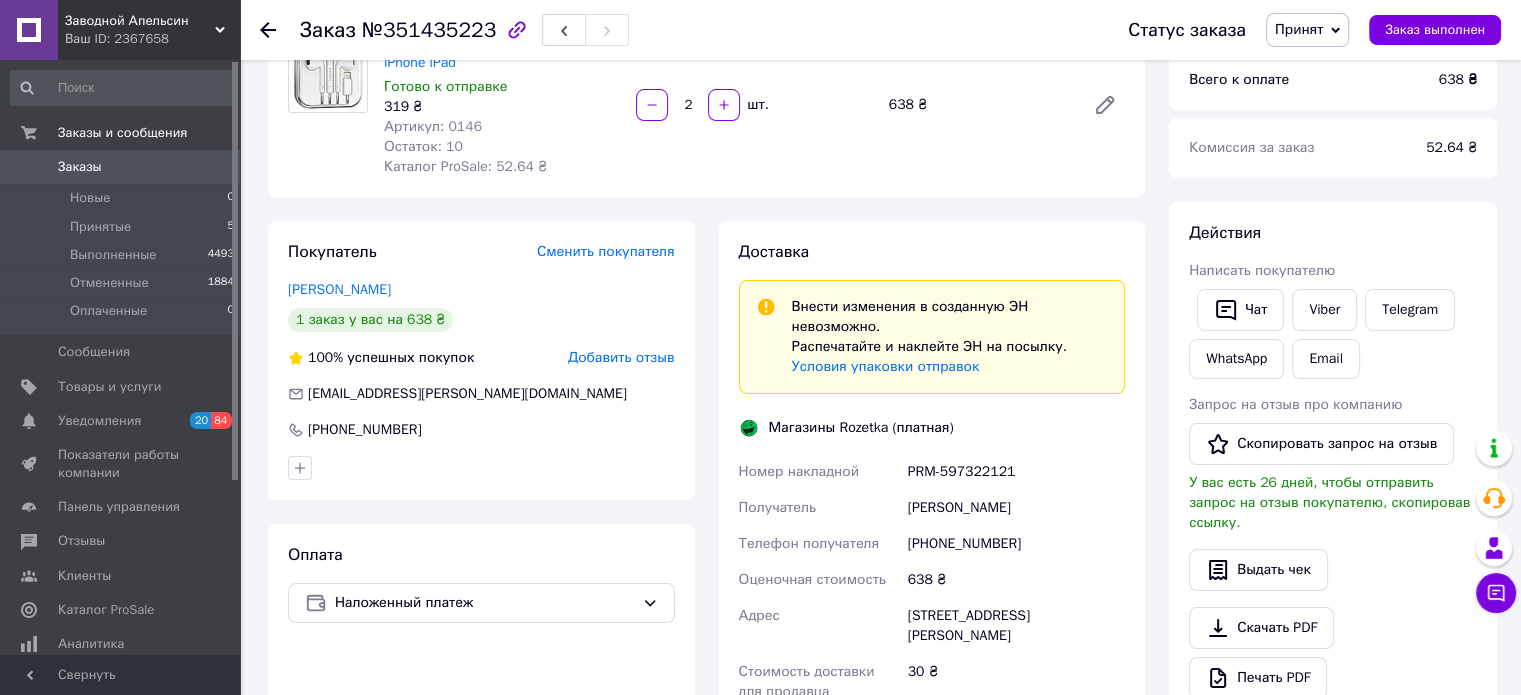 scroll, scrollTop: 468, scrollLeft: 0, axis: vertical 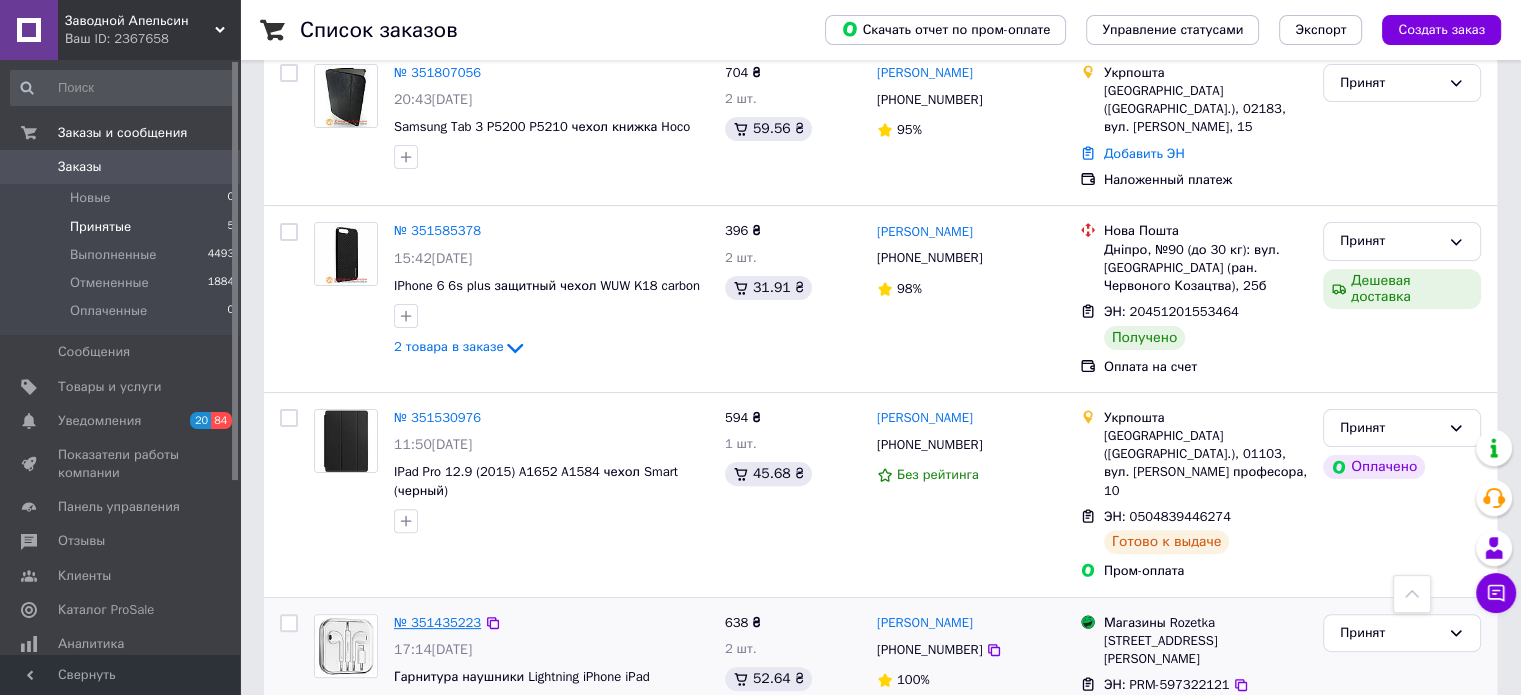 click on "№ 351435223" at bounding box center [437, 622] 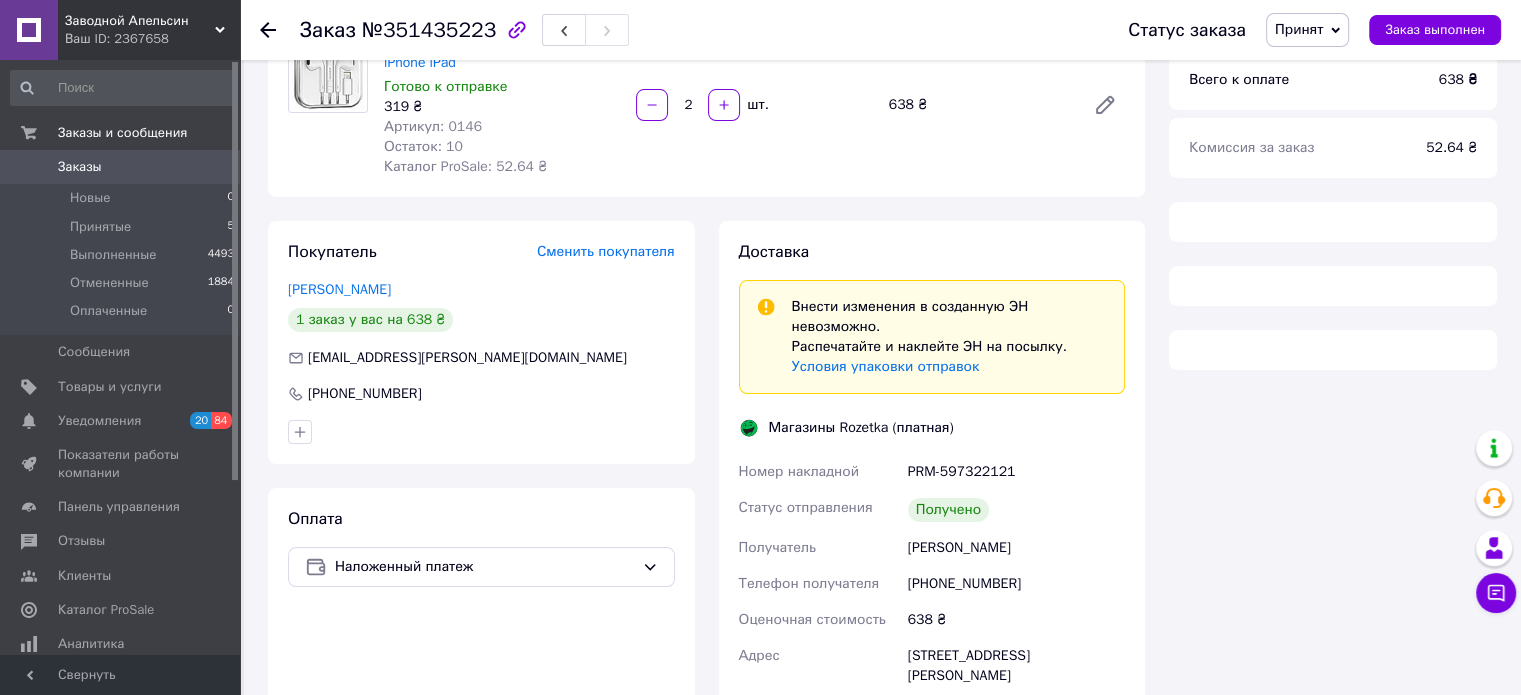scroll, scrollTop: 468, scrollLeft: 0, axis: vertical 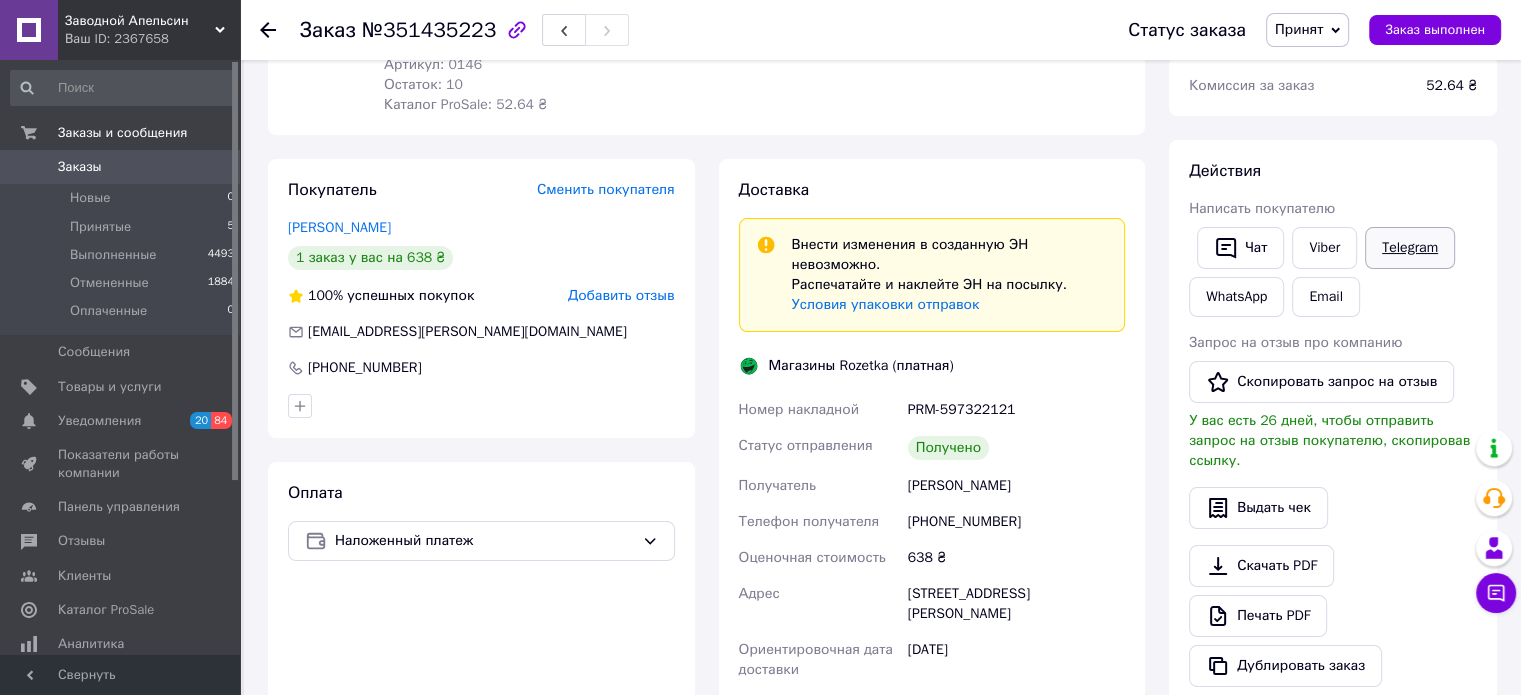 click on "Telegram" at bounding box center (1410, 248) 